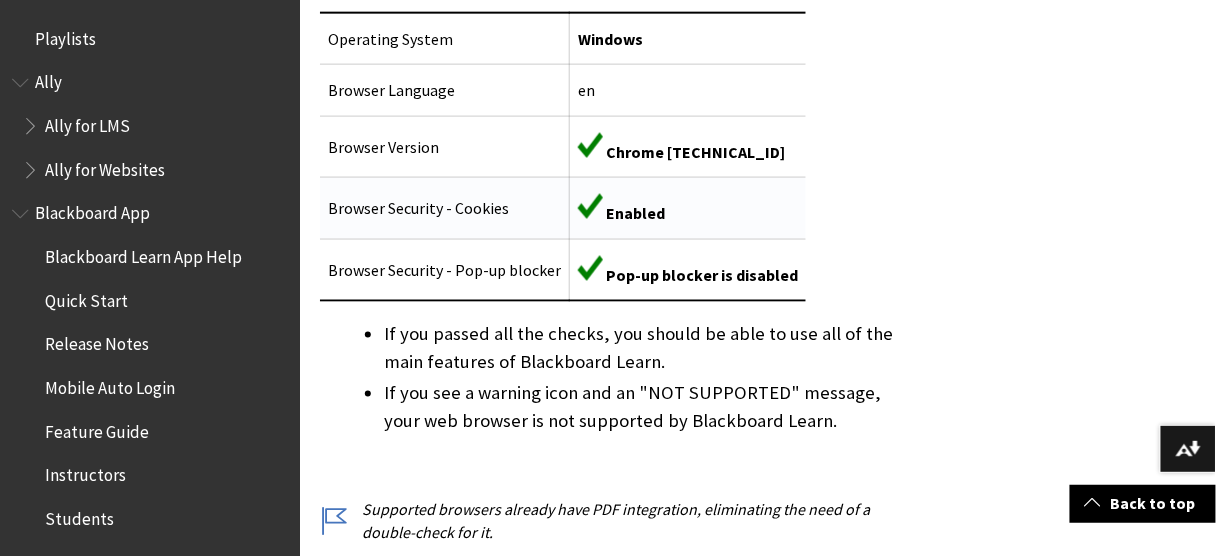 scroll, scrollTop: 650, scrollLeft: 0, axis: vertical 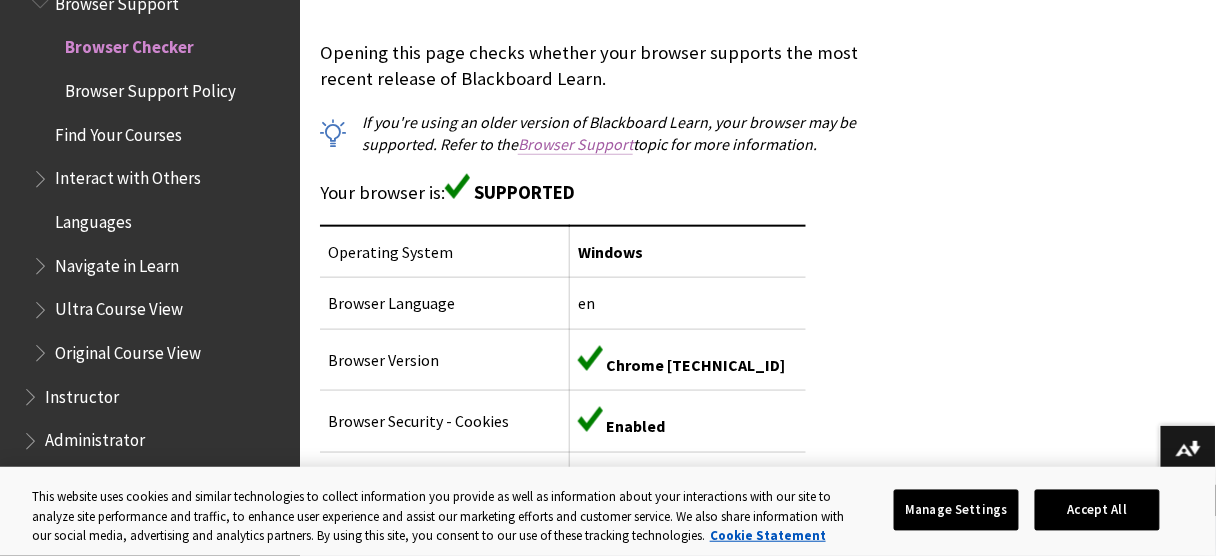 click on "Browser Support" at bounding box center (575, 144) 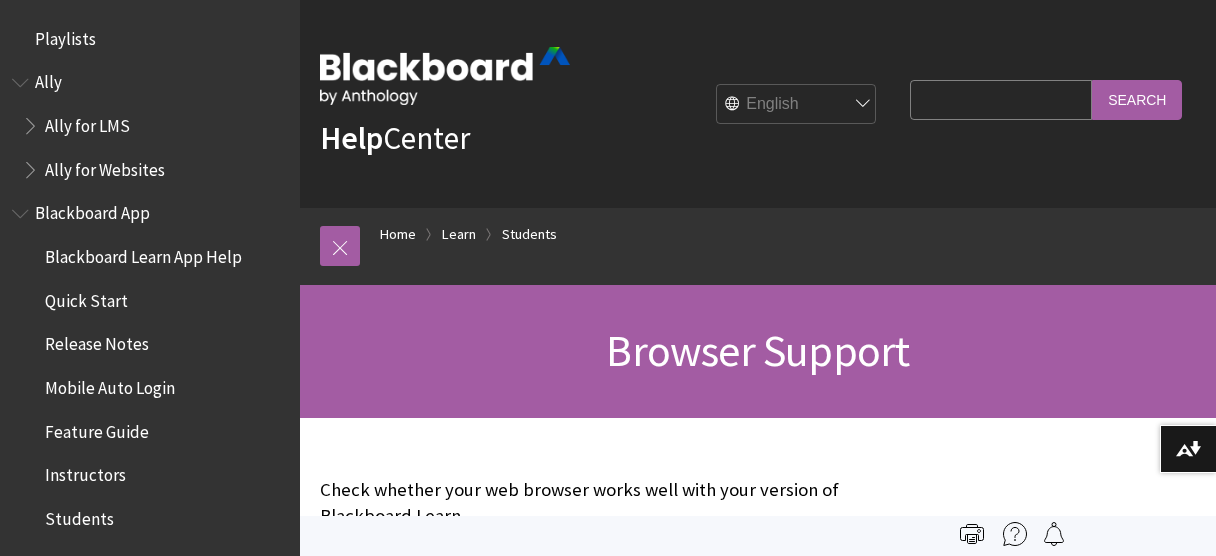 scroll, scrollTop: 0, scrollLeft: 0, axis: both 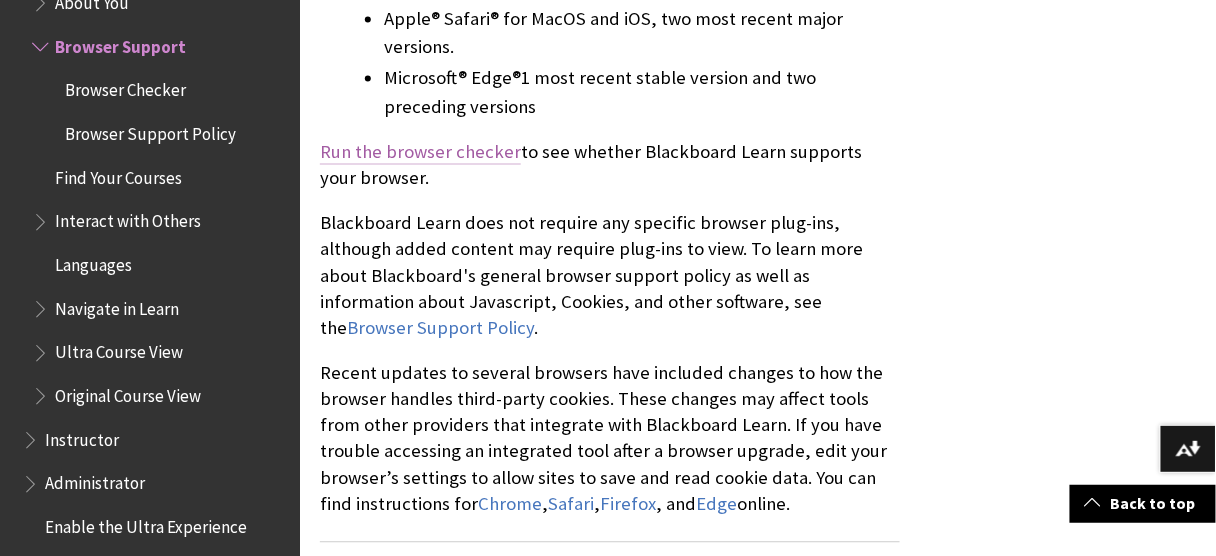 click on "Run the browser checker" at bounding box center (420, 152) 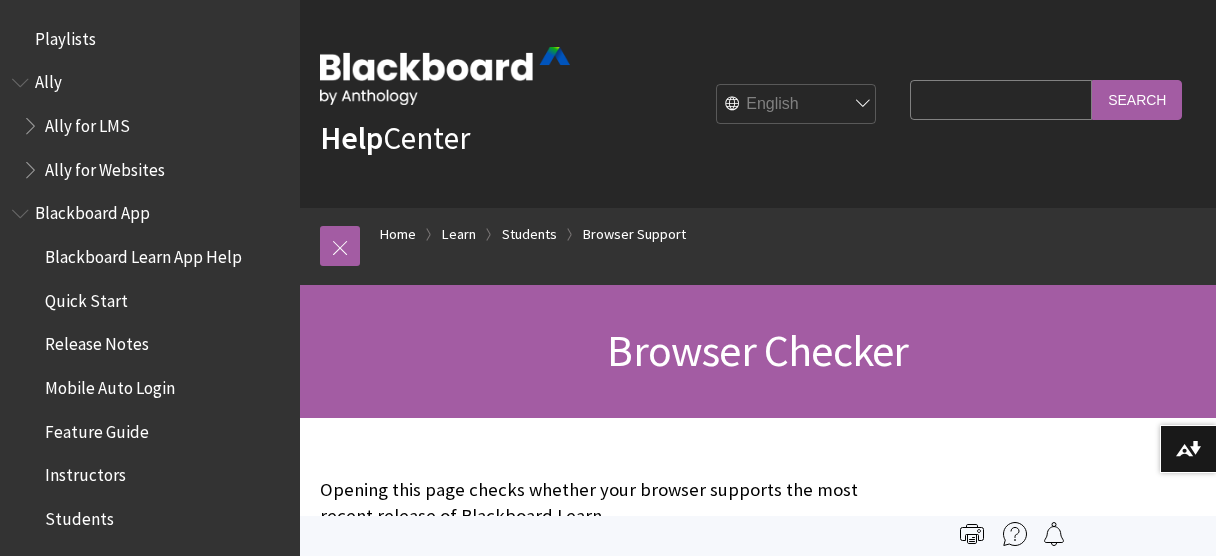 scroll, scrollTop: 0, scrollLeft: 0, axis: both 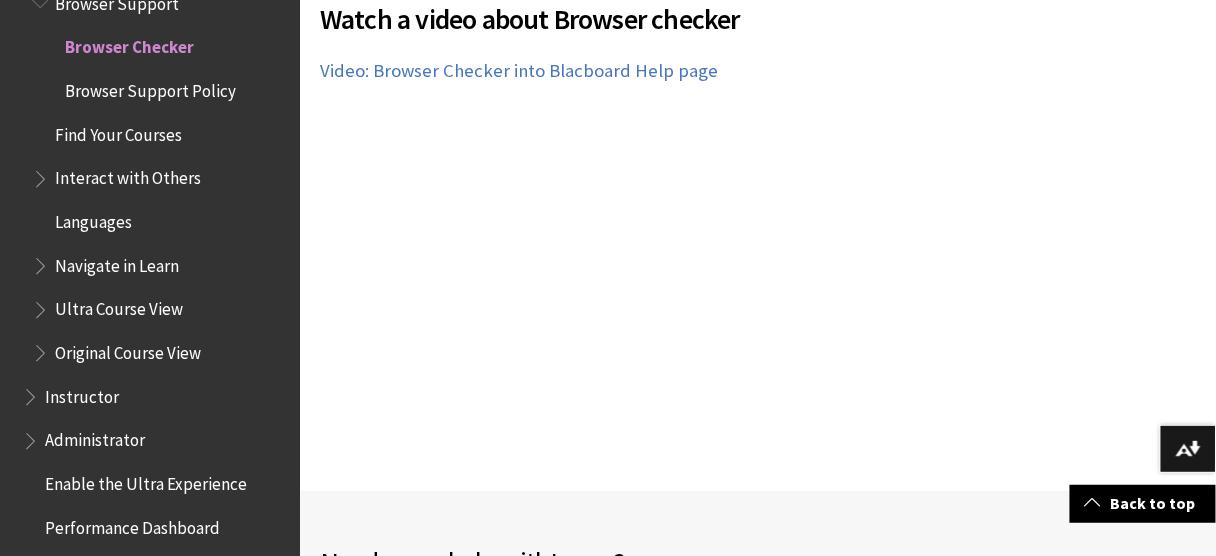 click on "Ultra Course View" at bounding box center (119, 306) 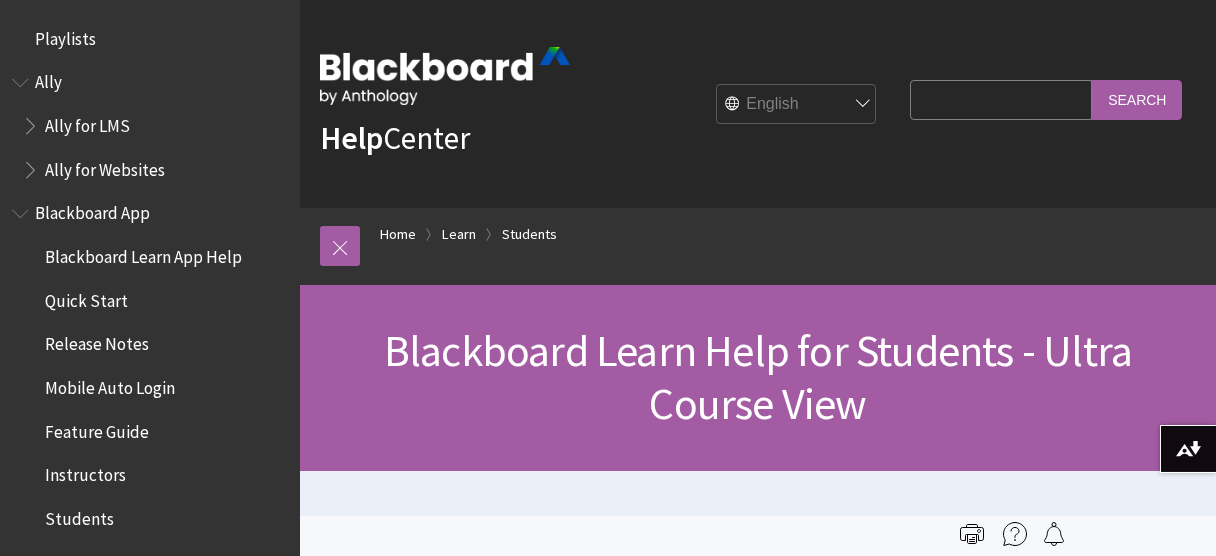 scroll, scrollTop: 0, scrollLeft: 0, axis: both 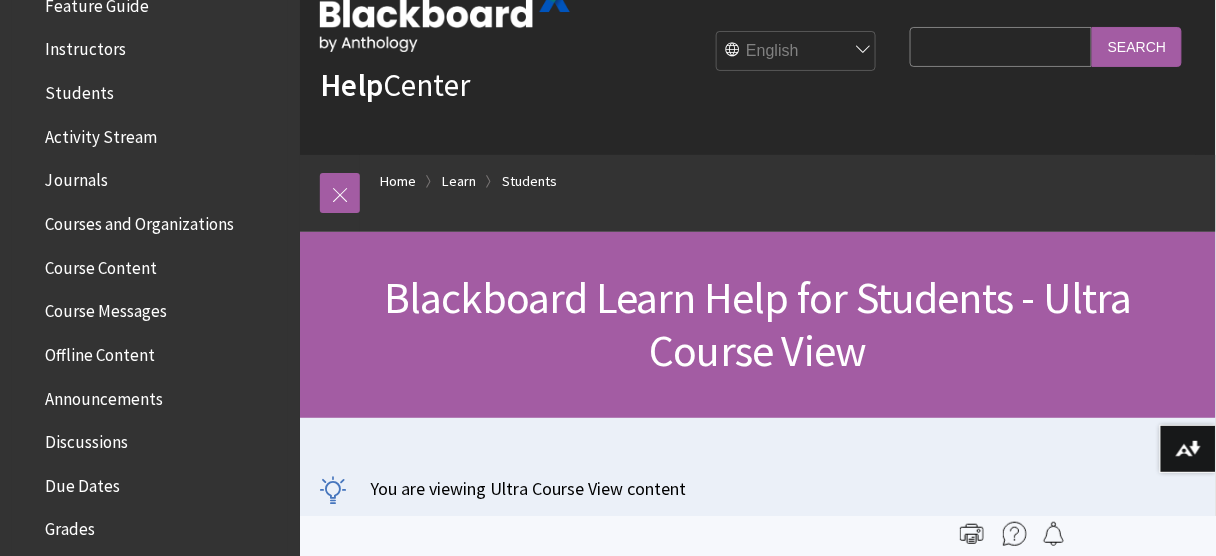 click on "Students" at bounding box center (79, 89) 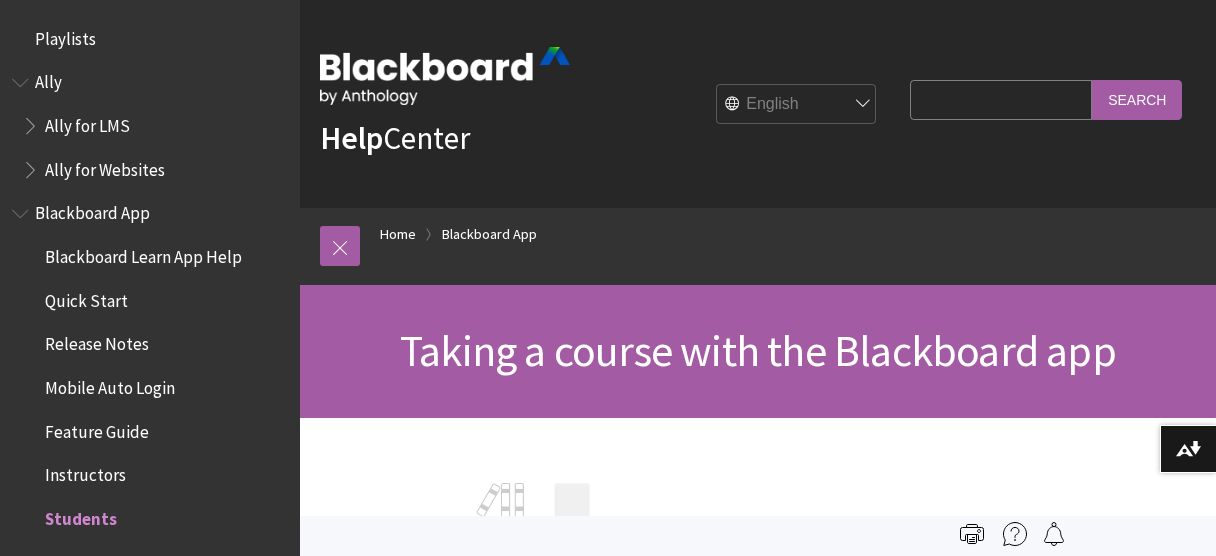 scroll, scrollTop: 0, scrollLeft: 0, axis: both 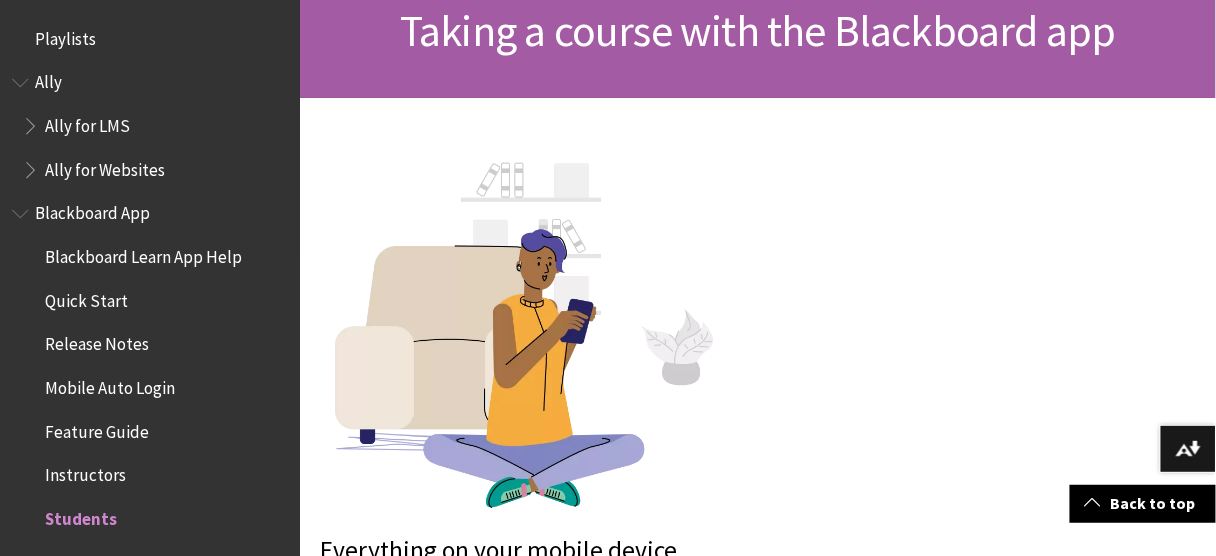 click on "Playlists" at bounding box center (65, 35) 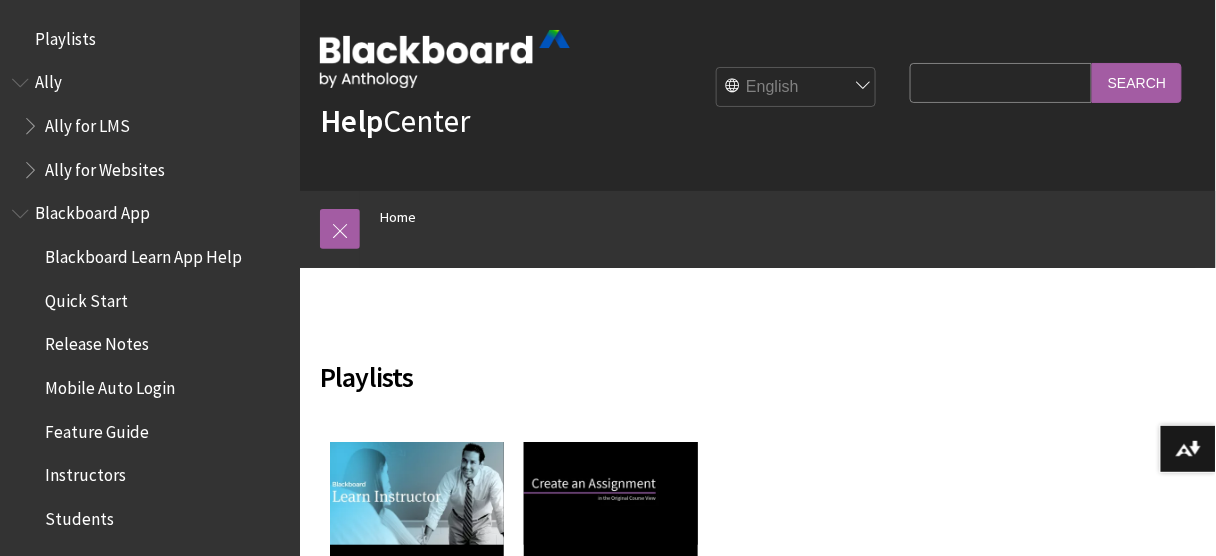 scroll, scrollTop: 0, scrollLeft: 0, axis: both 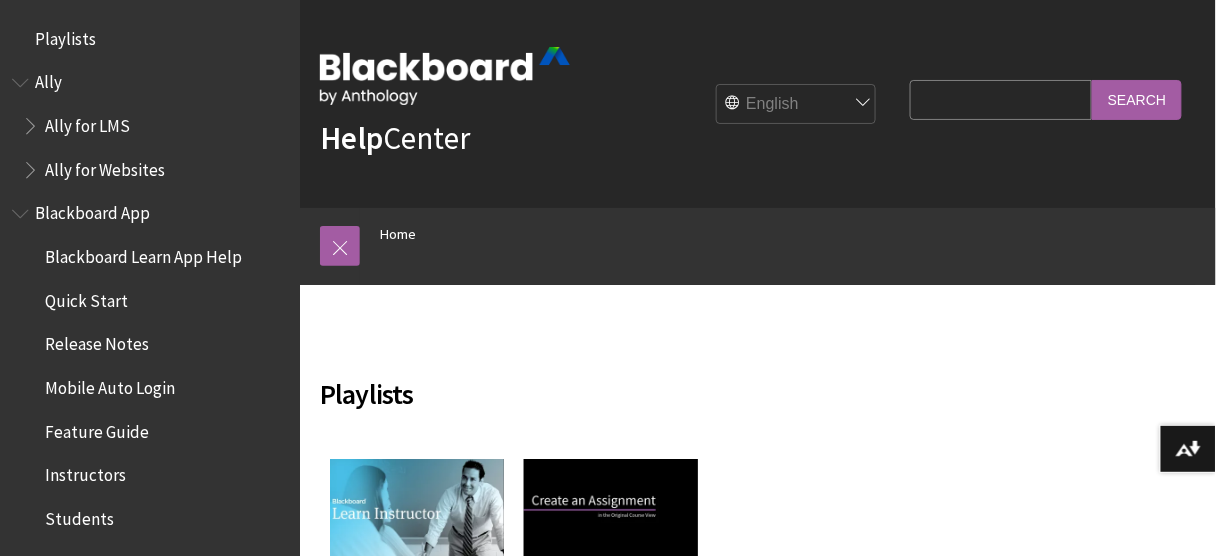 paste on "Intro & Cluster A" 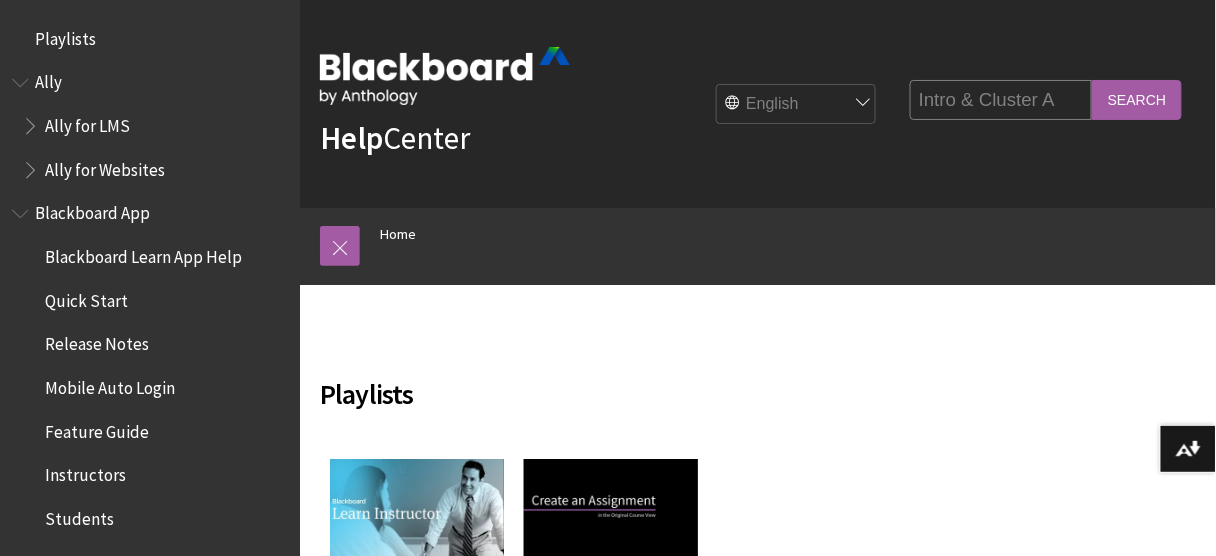type on "Intro & Cluster A" 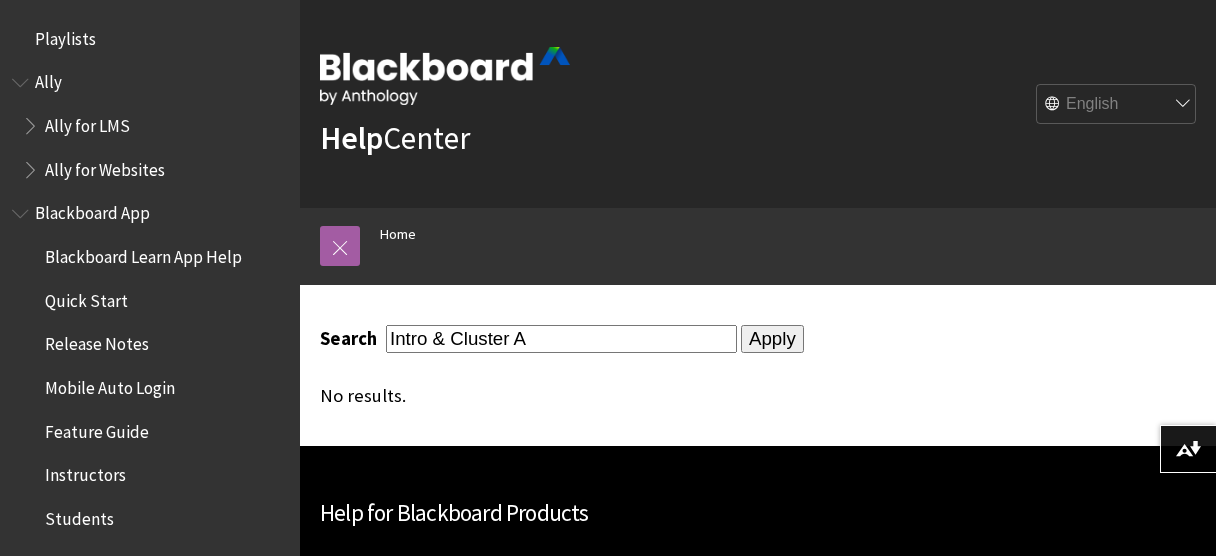 scroll, scrollTop: 0, scrollLeft: 0, axis: both 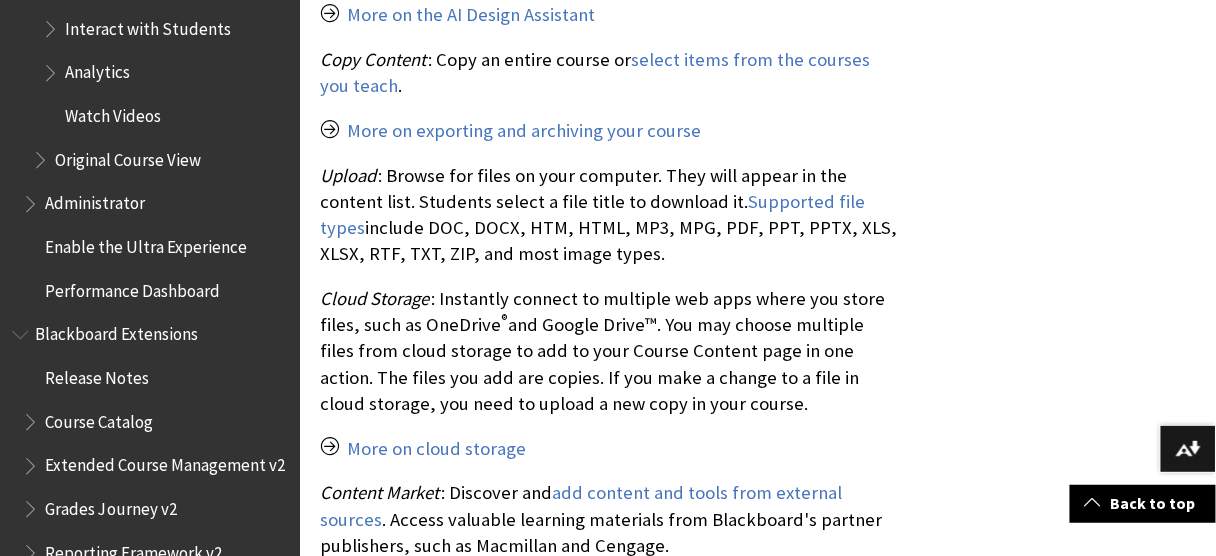 click on "Original Course View" at bounding box center (128, 156) 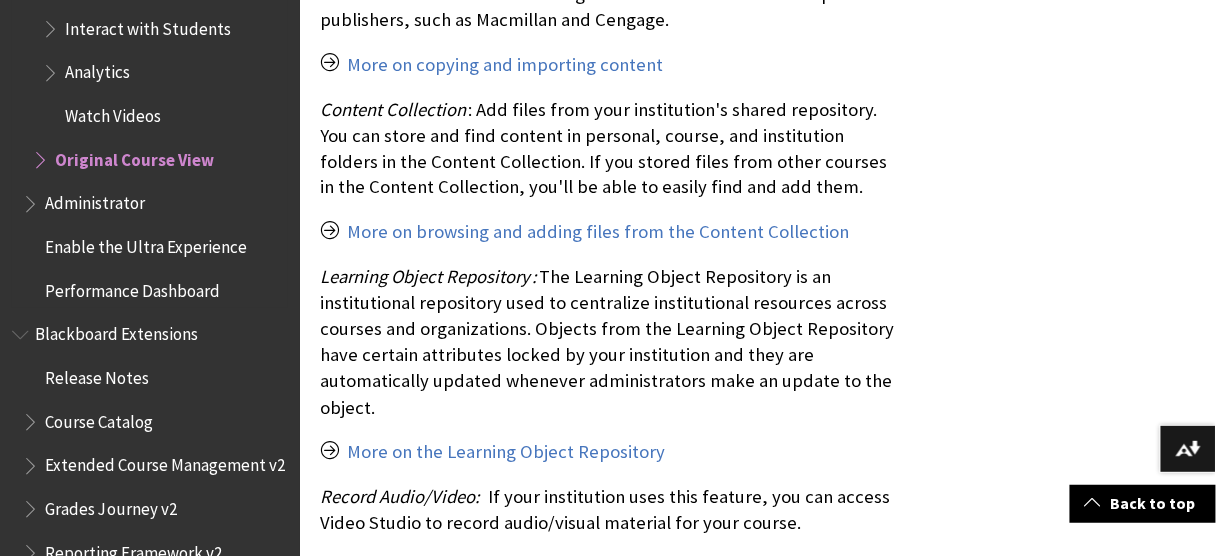 scroll, scrollTop: 2666, scrollLeft: 0, axis: vertical 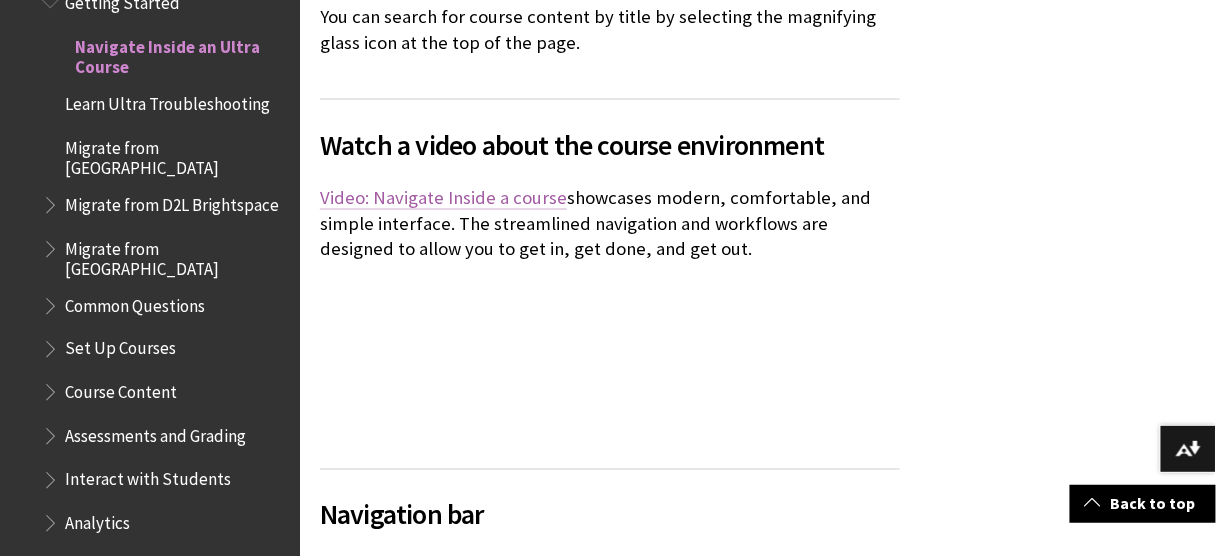 click on "Video: Navigate Inside a course" at bounding box center (443, 198) 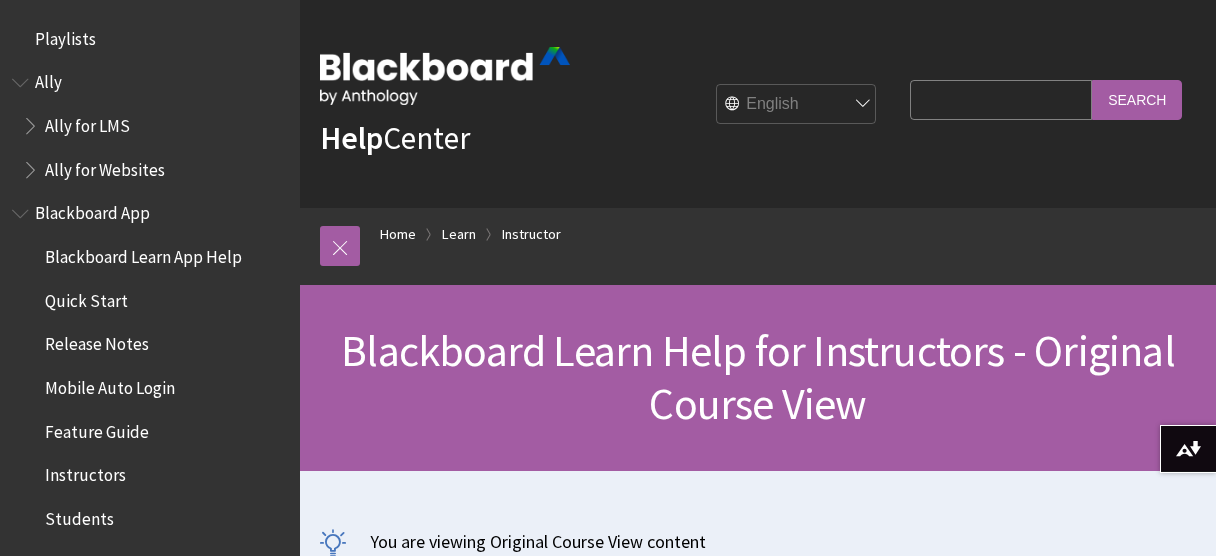 scroll, scrollTop: 612, scrollLeft: 0, axis: vertical 